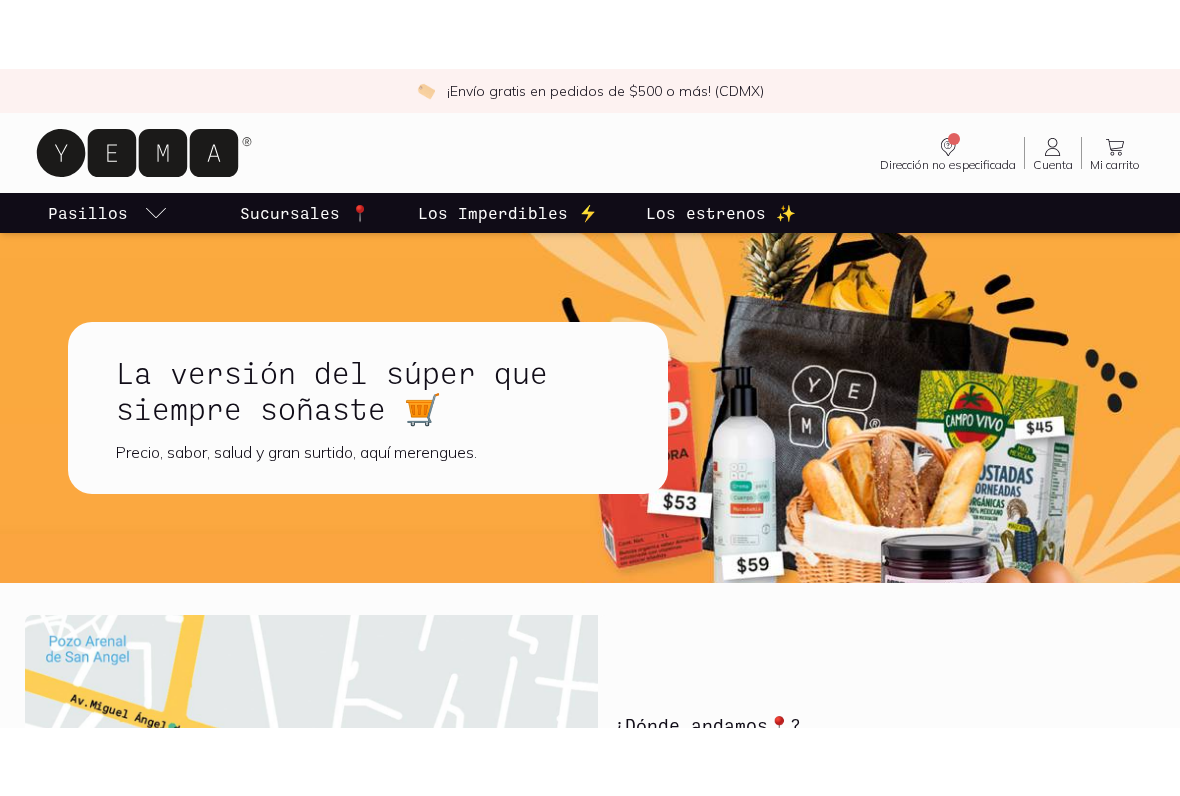 scroll, scrollTop: 0, scrollLeft: 0, axis: both 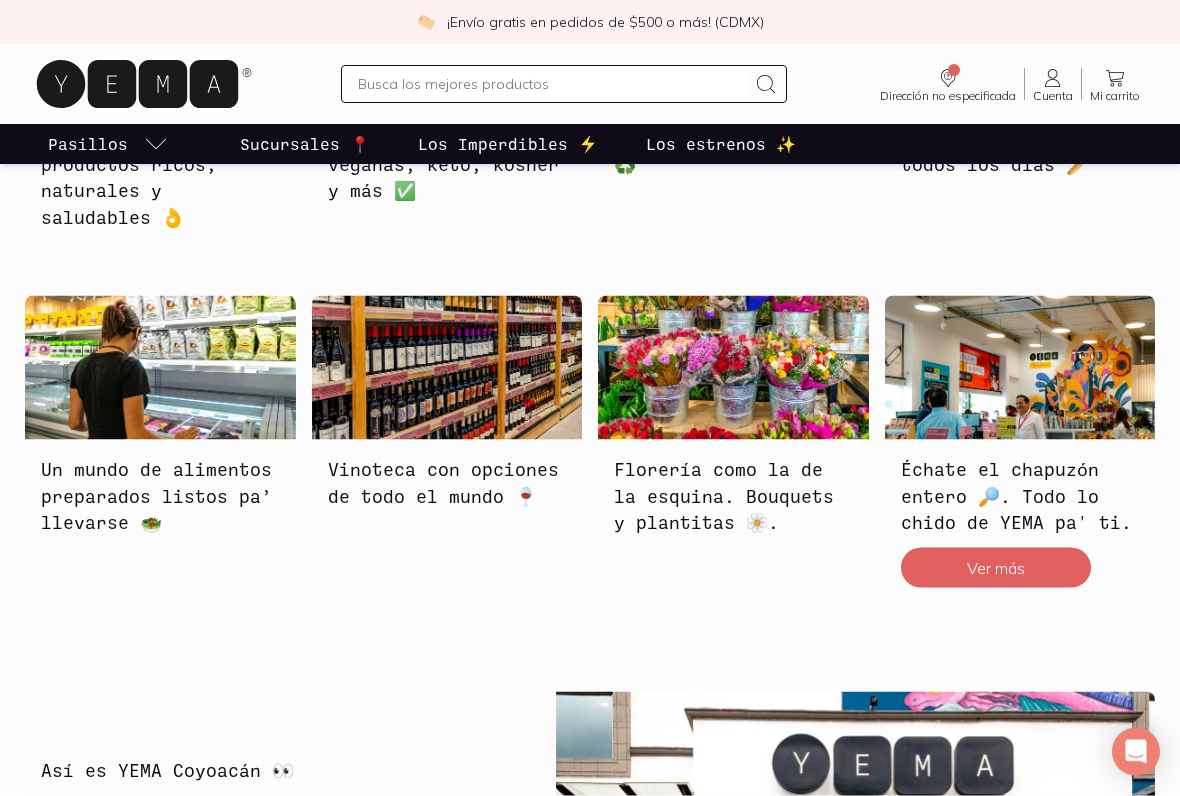 click on "Ver más" 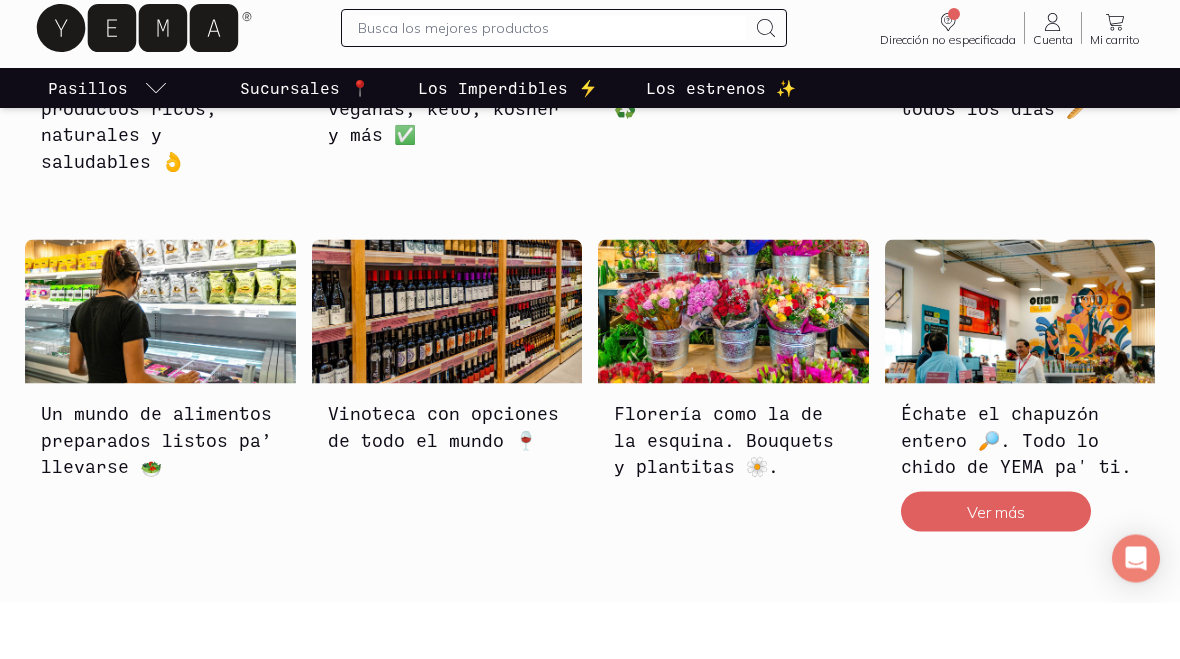 scroll, scrollTop: 1137, scrollLeft: 0, axis: vertical 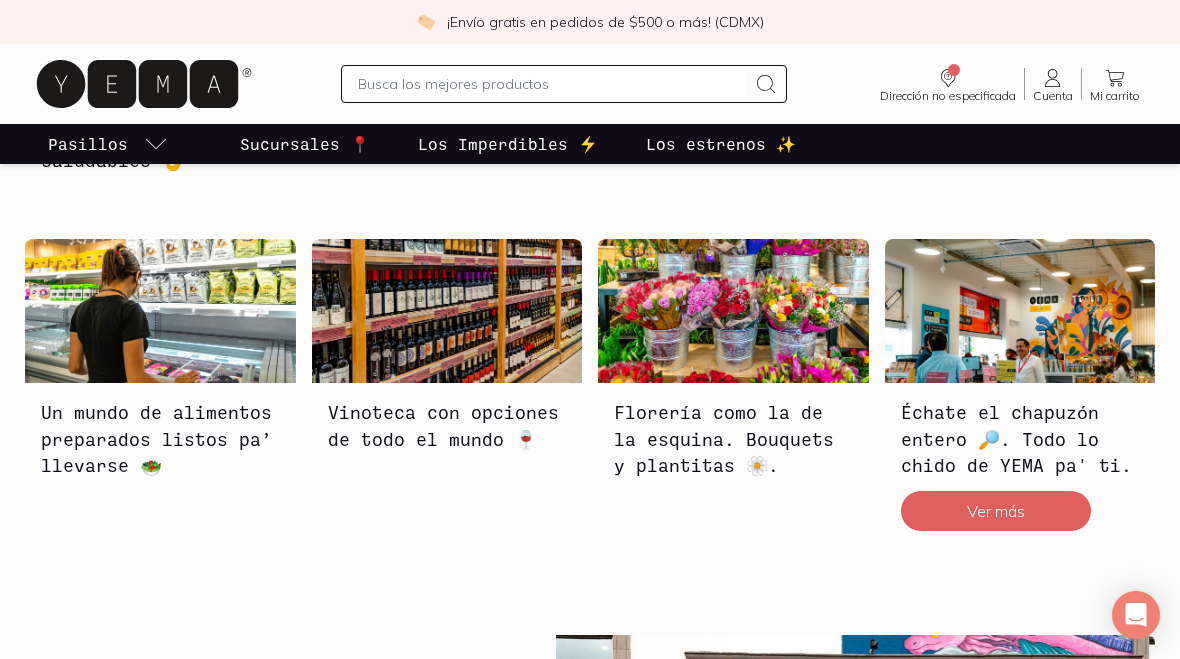 click at bounding box center (552, 84) 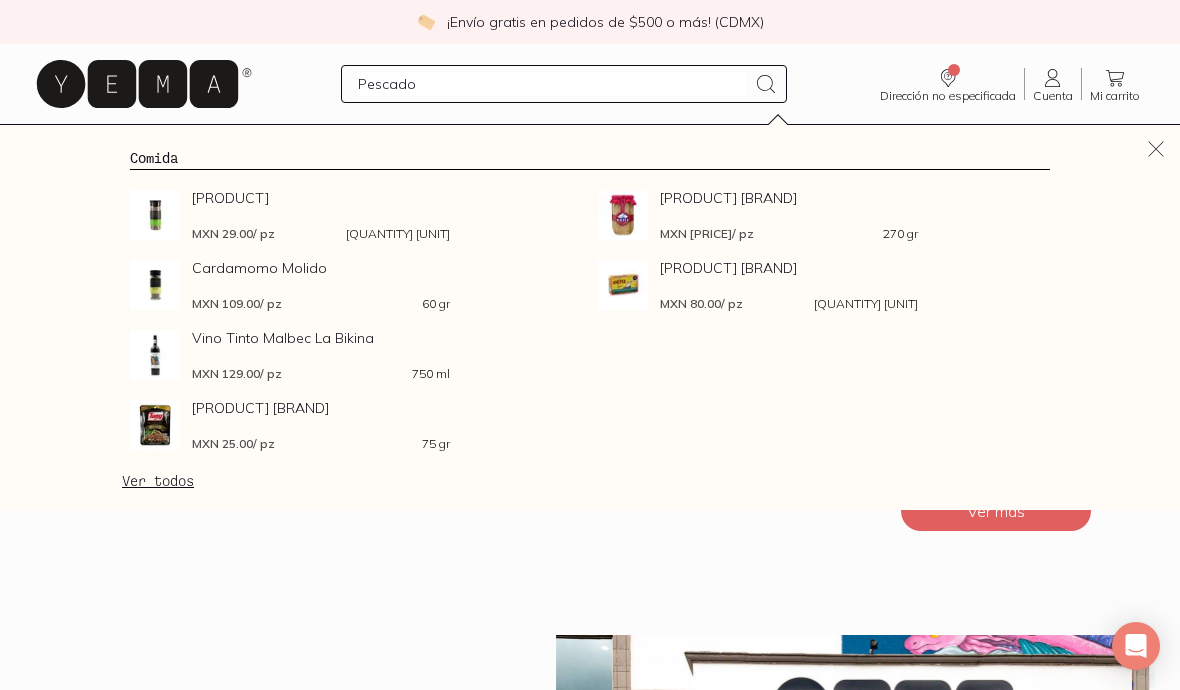 type on "Pescado" 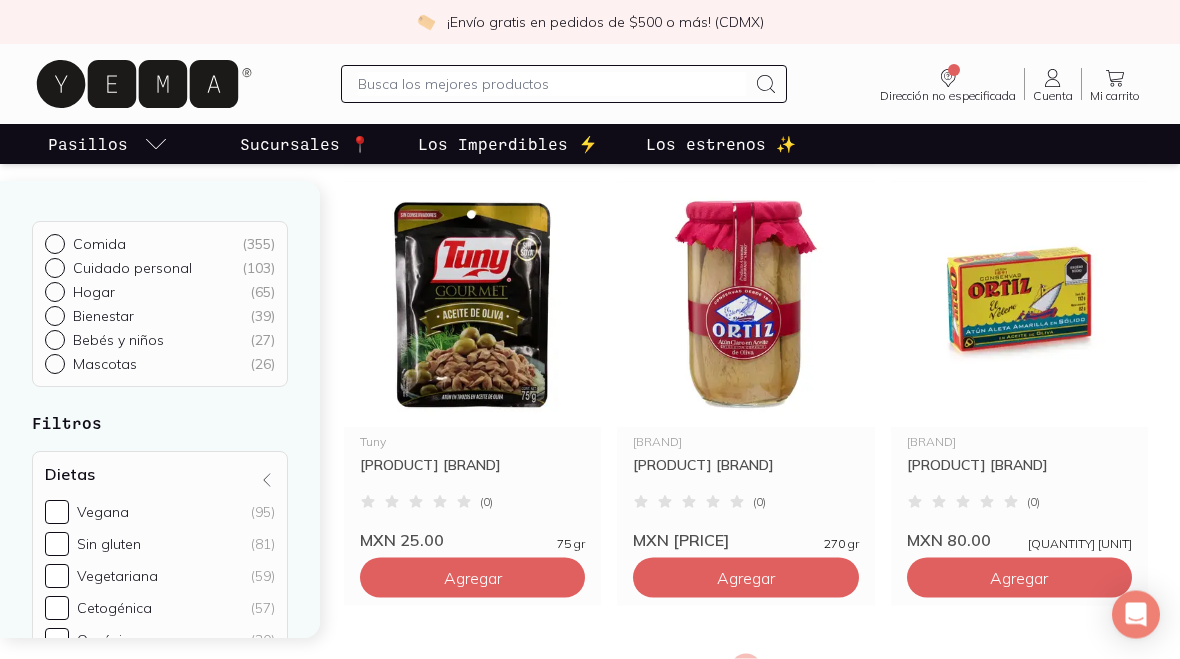 scroll, scrollTop: 638, scrollLeft: 0, axis: vertical 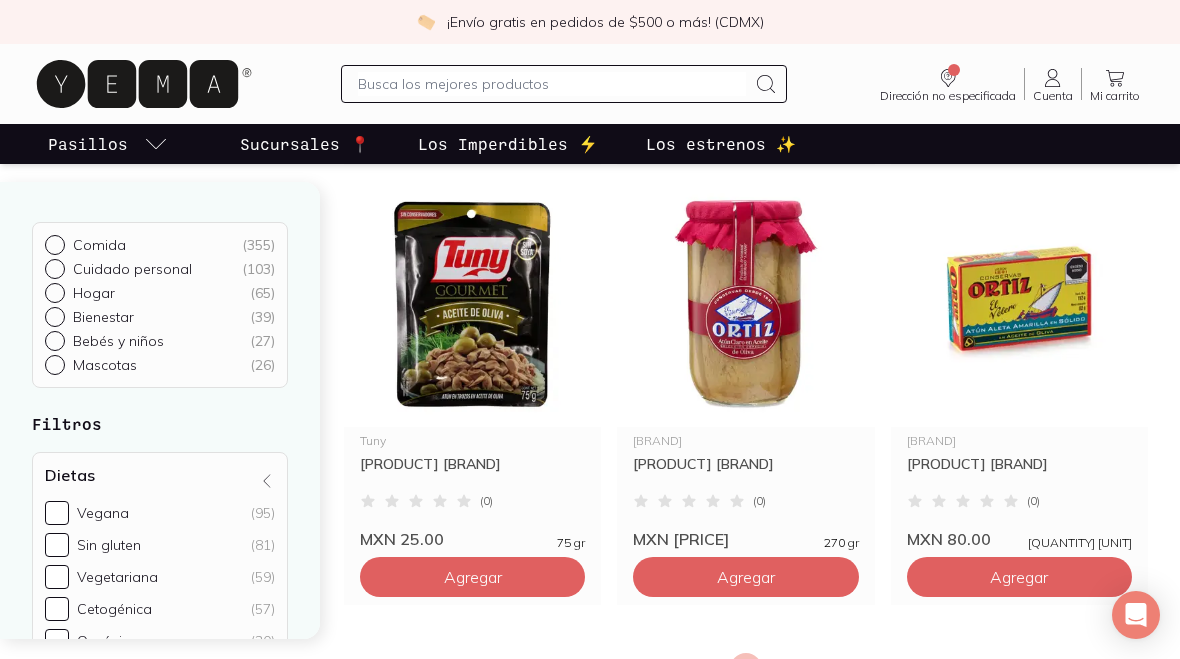 click on "Agregar" at bounding box center (472, 137) 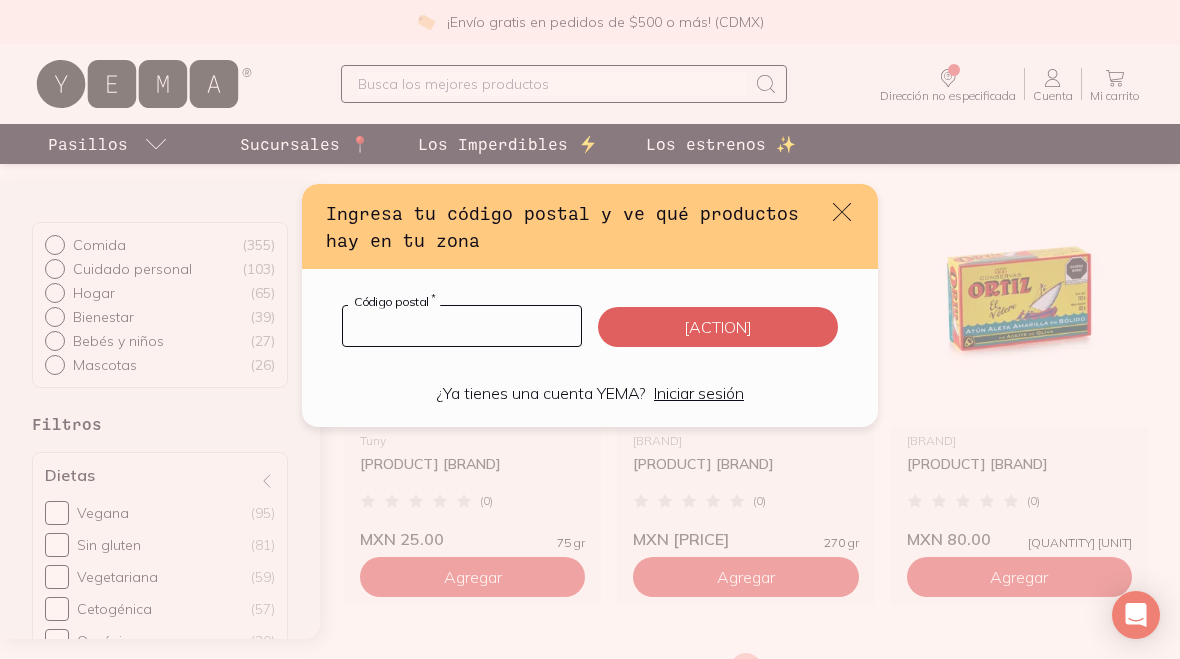 click at bounding box center [462, 326] 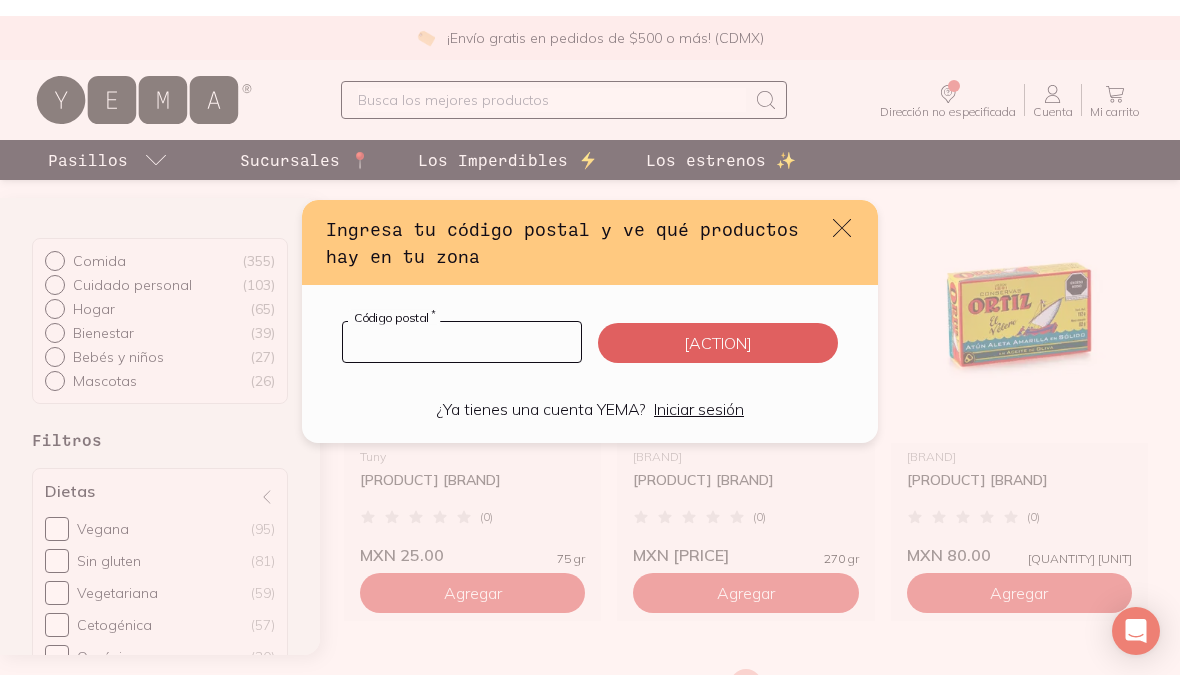 scroll, scrollTop: 637, scrollLeft: 0, axis: vertical 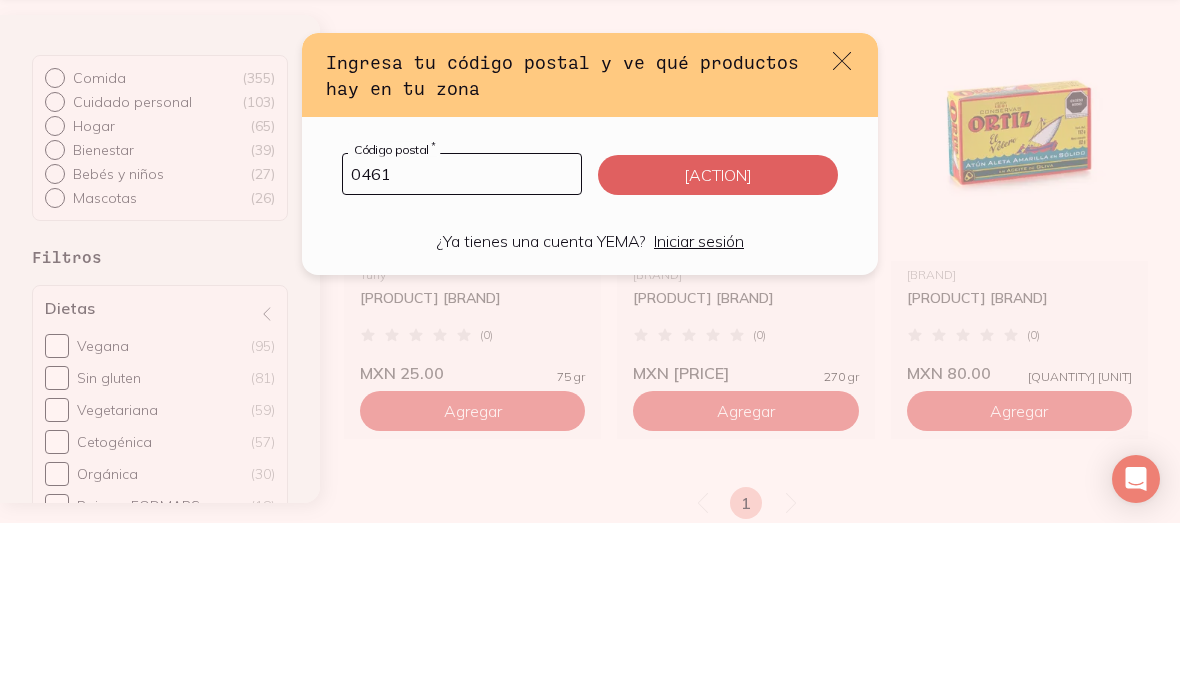 type on "04610" 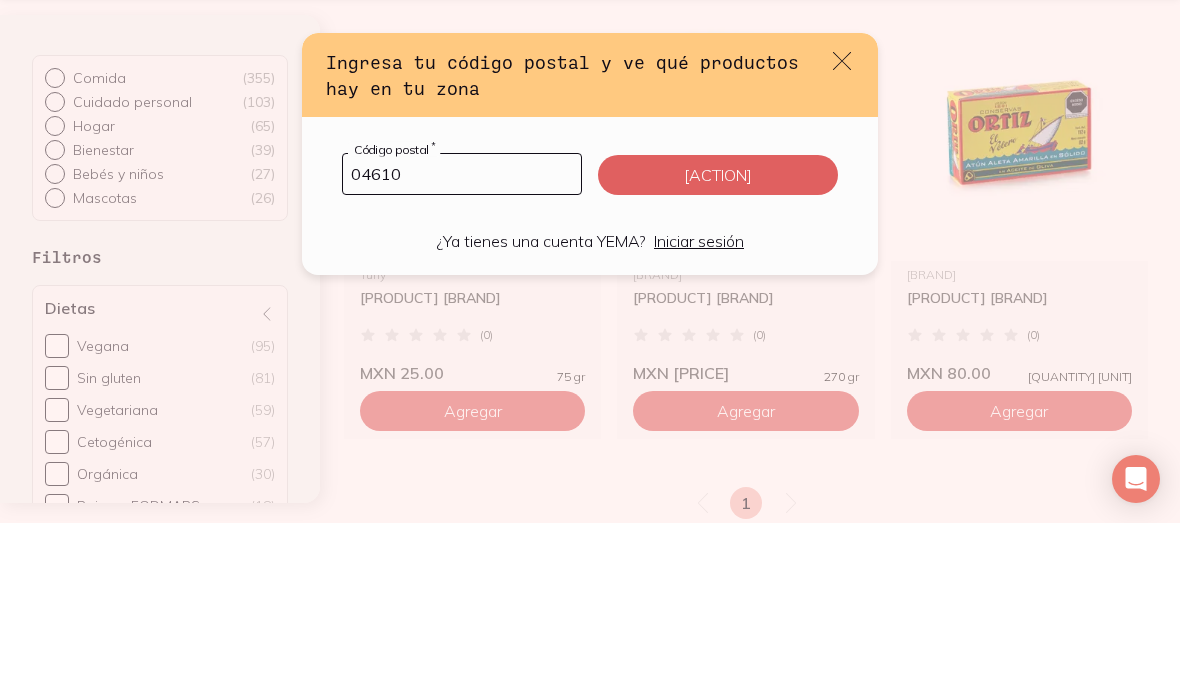 click on "[ACTION]" at bounding box center [718, 342] 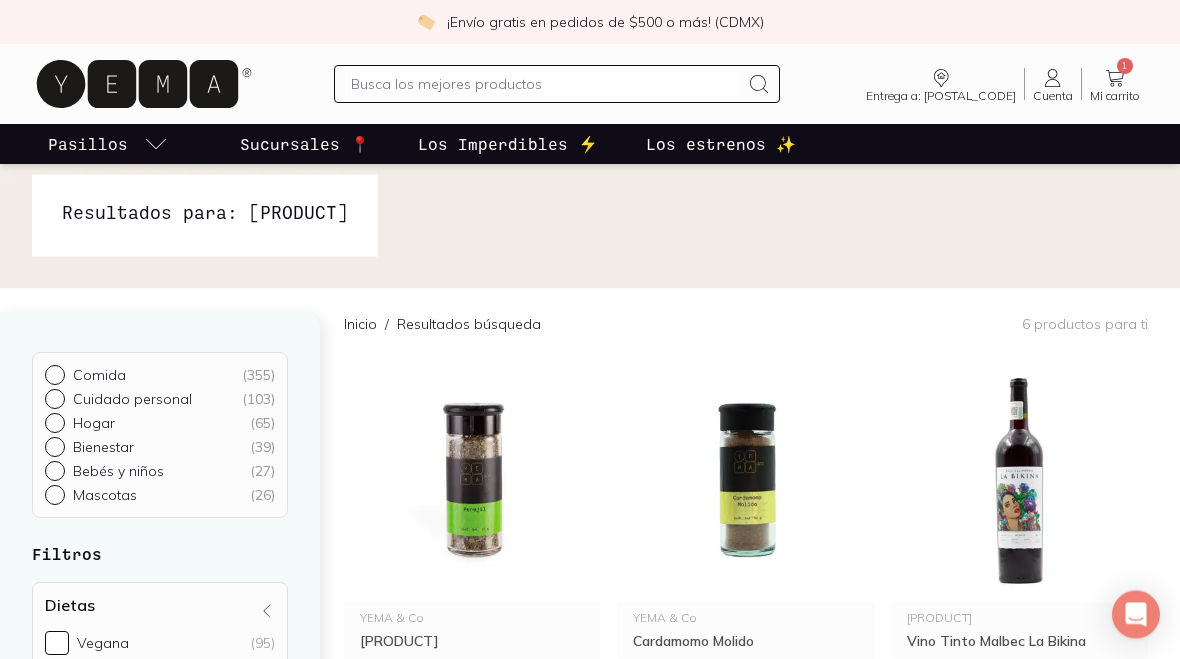 scroll, scrollTop: 0, scrollLeft: 0, axis: both 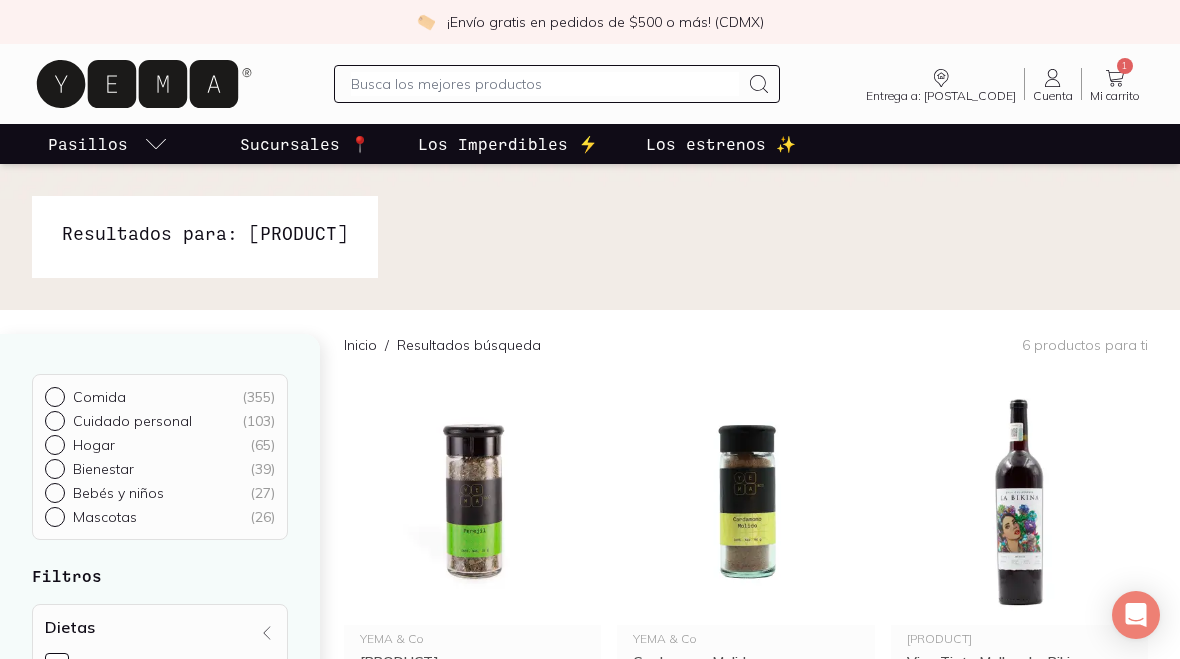 click at bounding box center (545, 84) 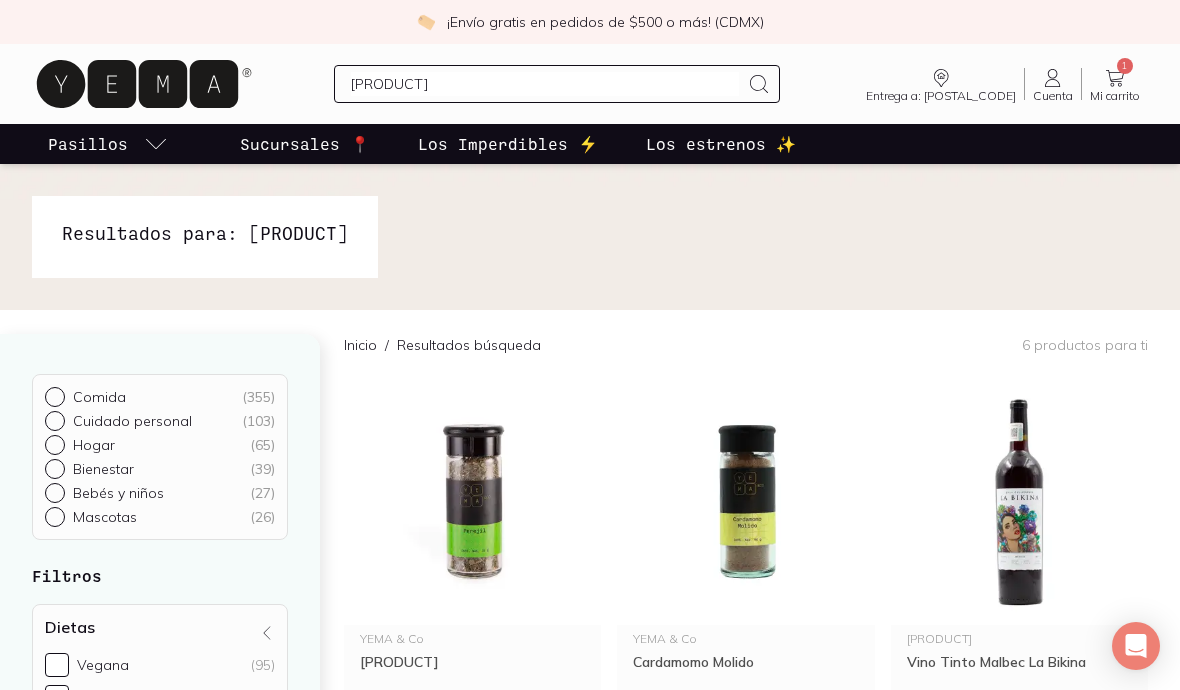 type on "Papa" 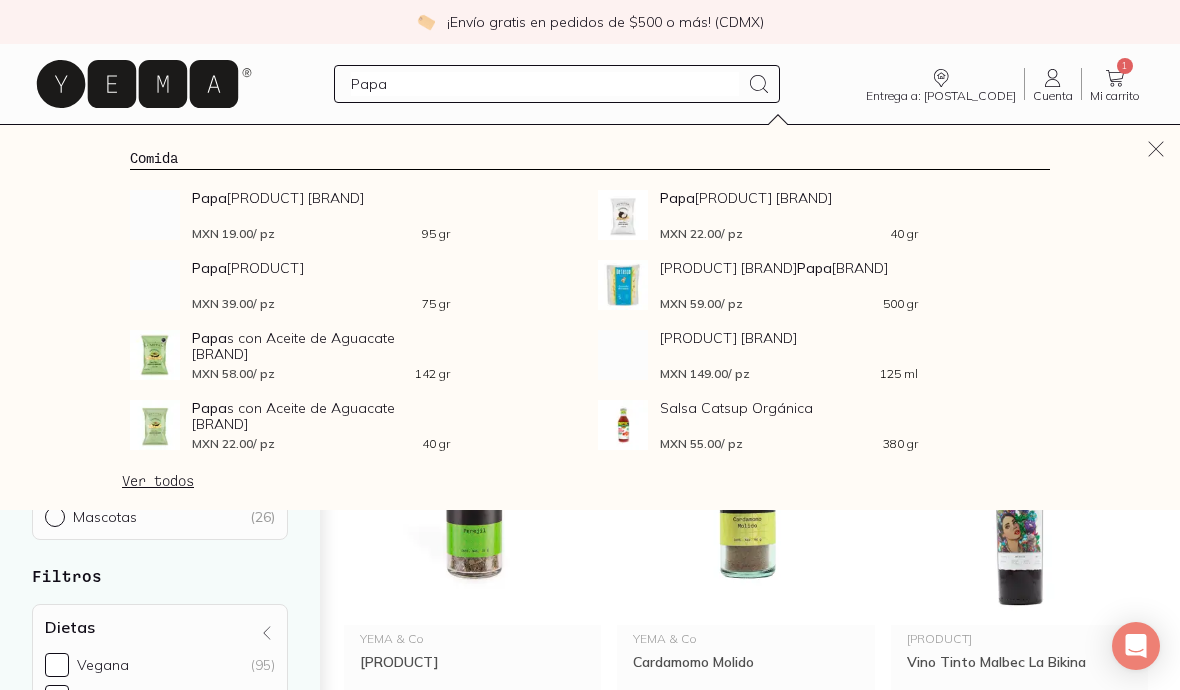 type 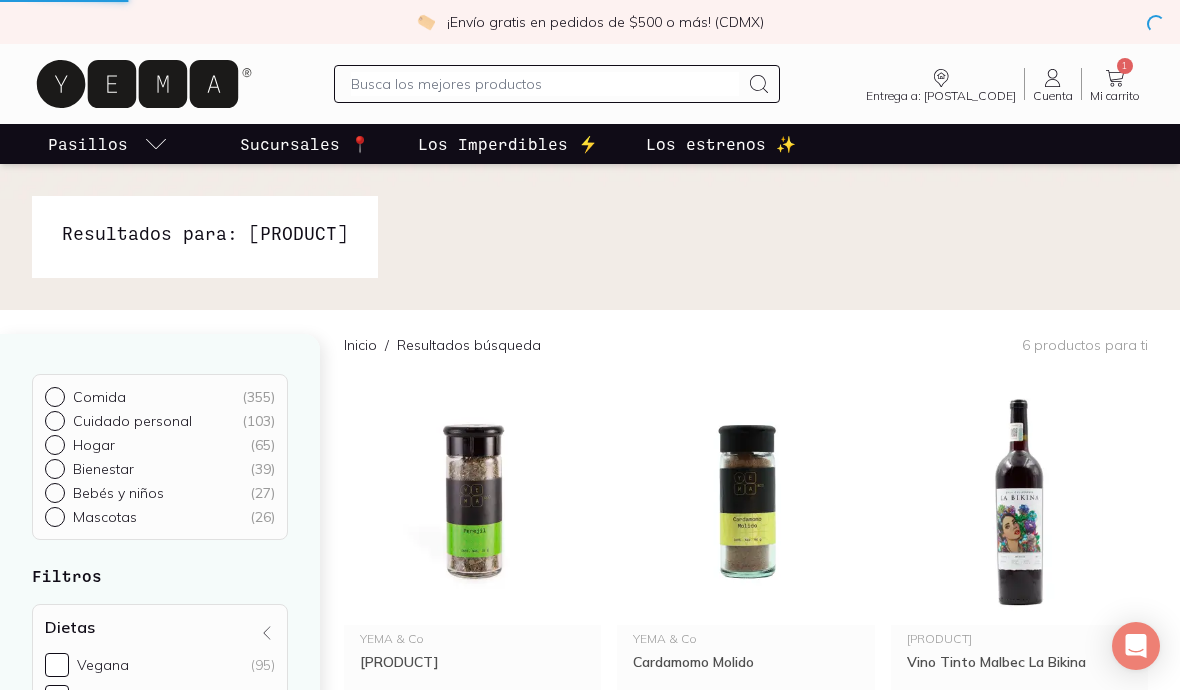 click at bounding box center (590, 237) 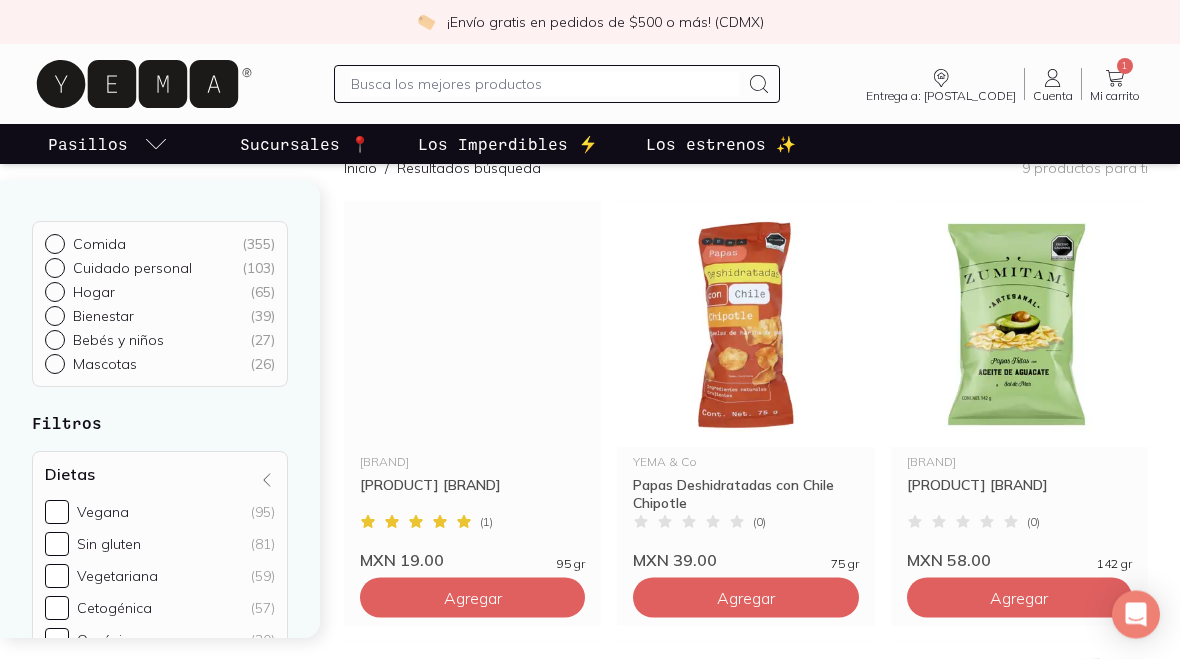 scroll, scrollTop: 0, scrollLeft: 0, axis: both 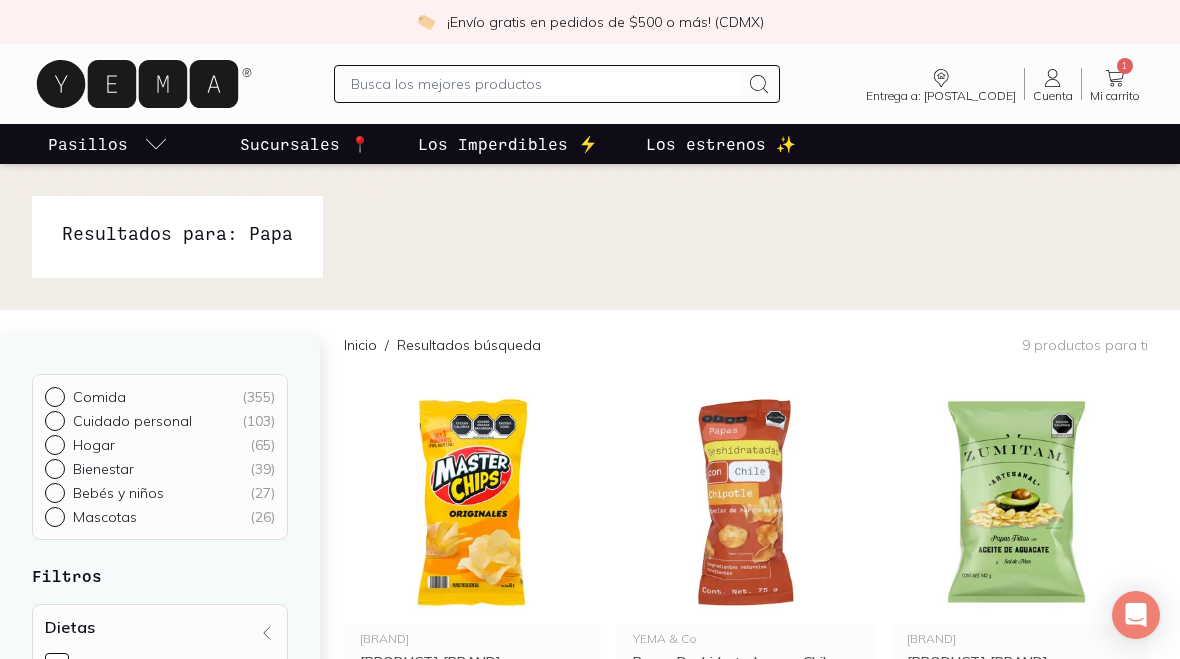 click on "Comida" at bounding box center [99, 397] 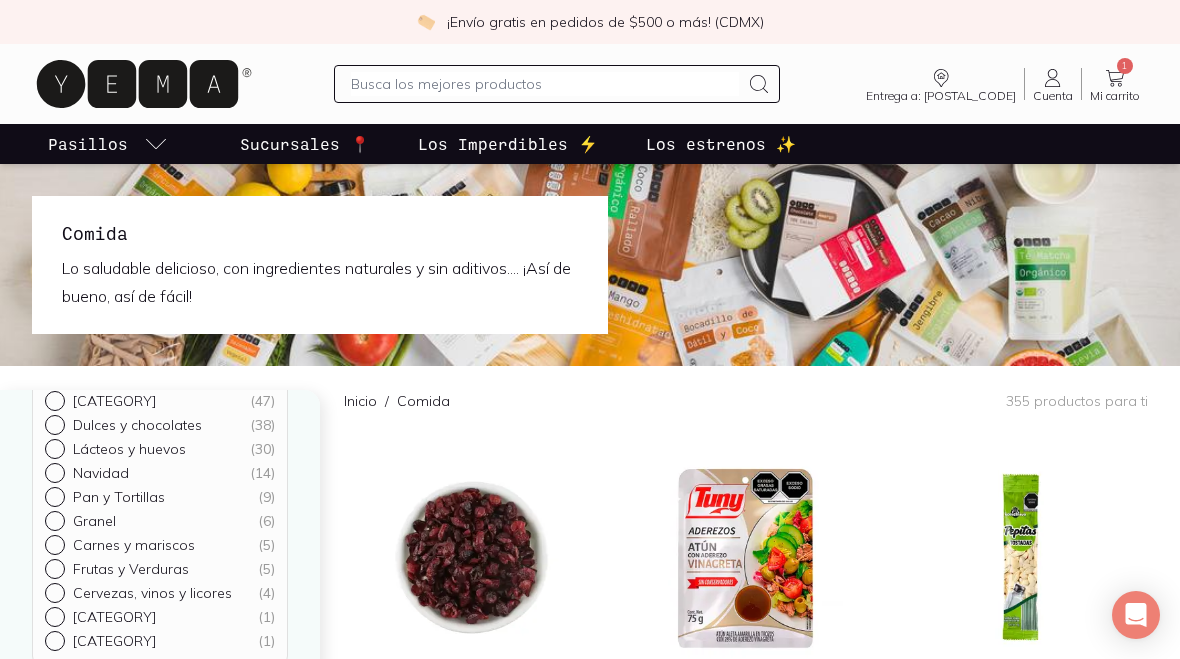scroll, scrollTop: 126, scrollLeft: 0, axis: vertical 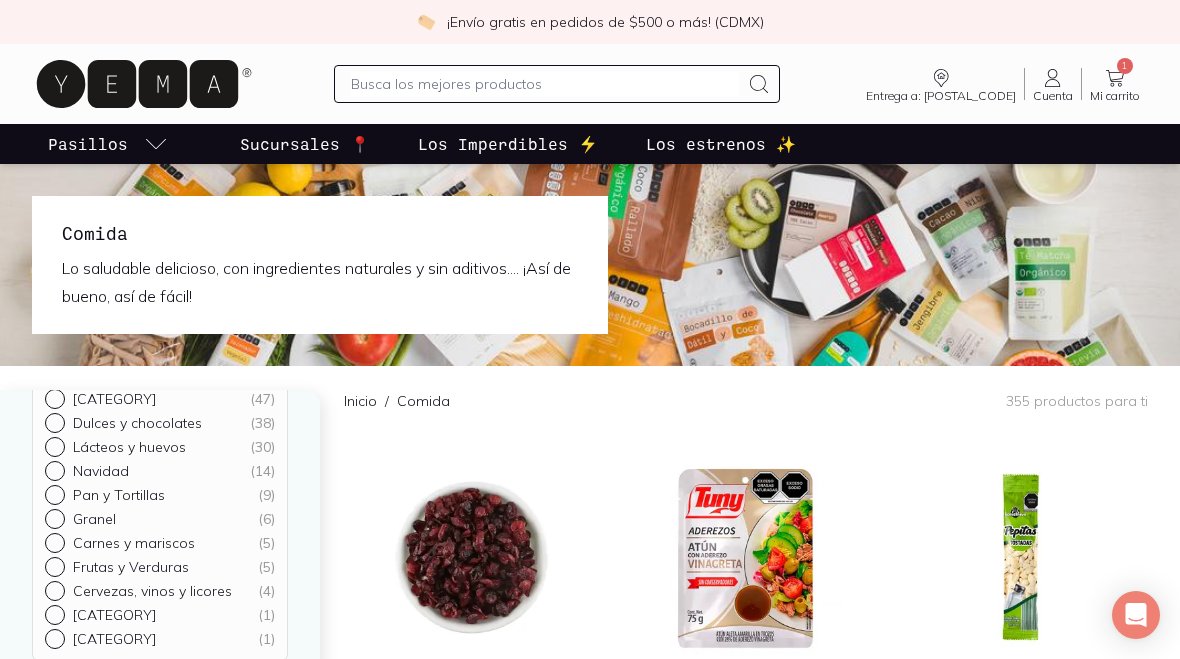 click at bounding box center [59, 519] 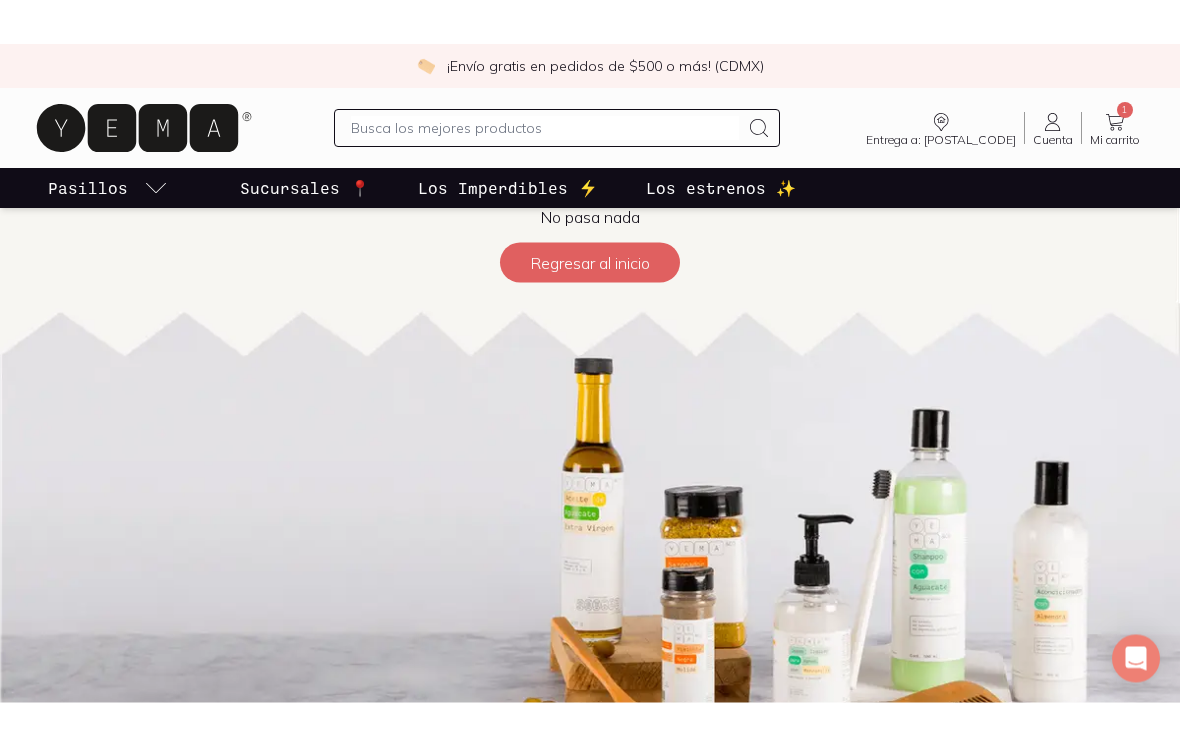 scroll, scrollTop: 0, scrollLeft: 0, axis: both 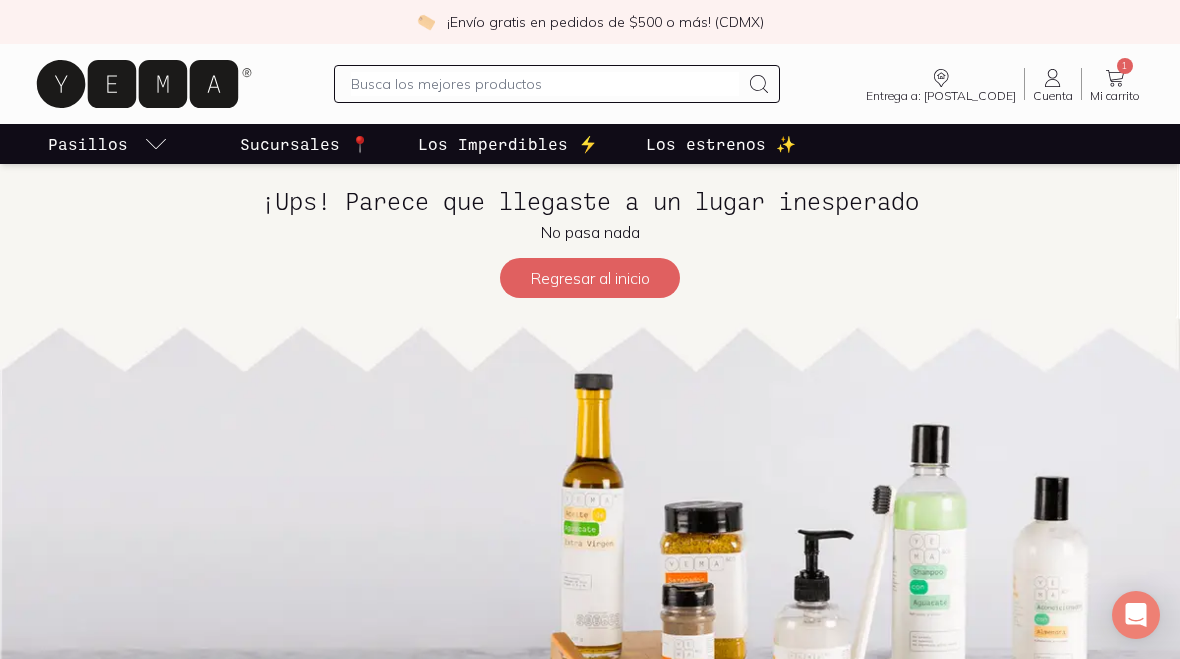 click at bounding box center (545, 84) 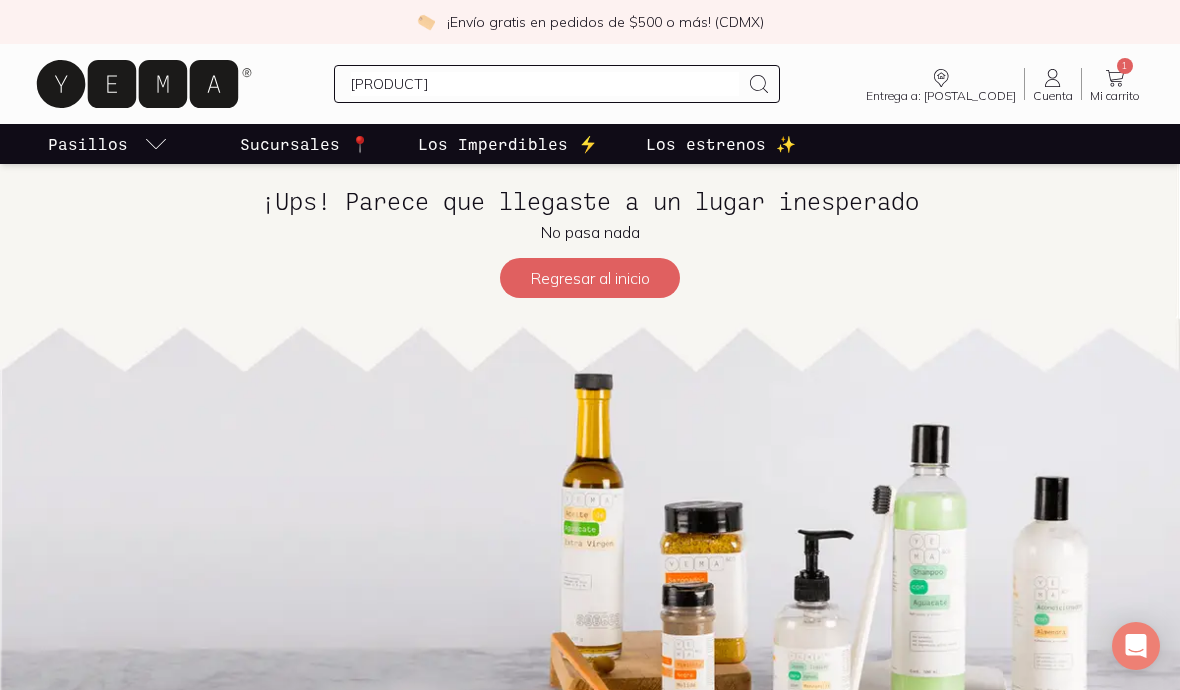 type on "[PRODUCT]" 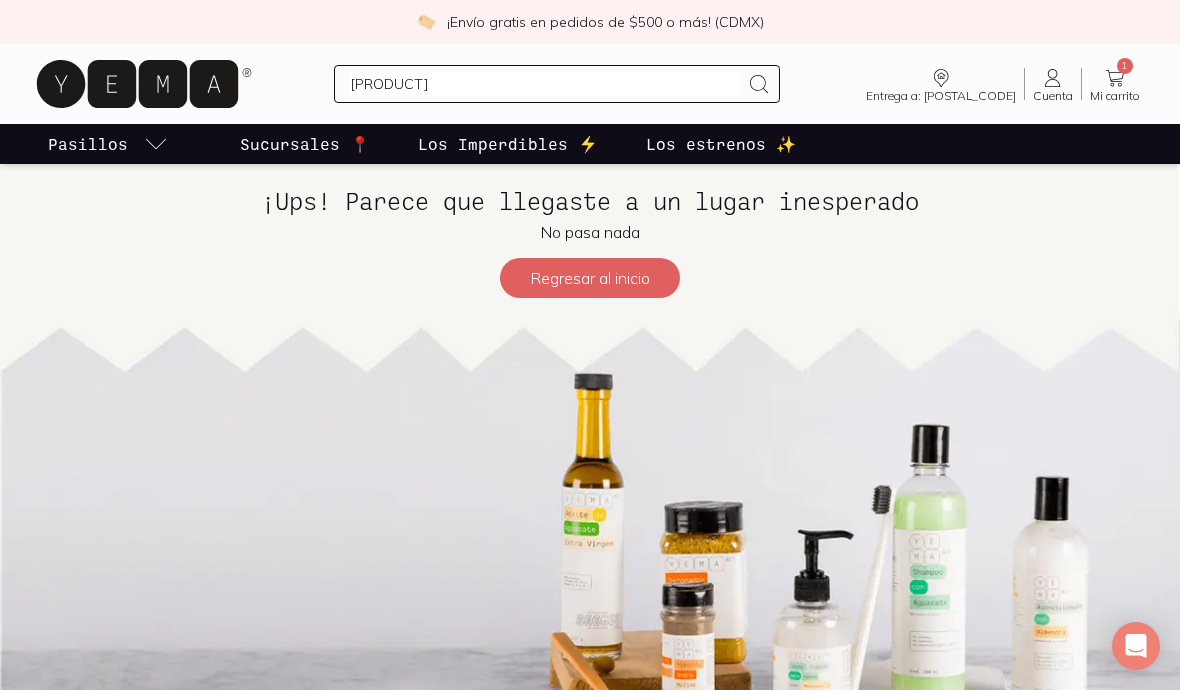 type 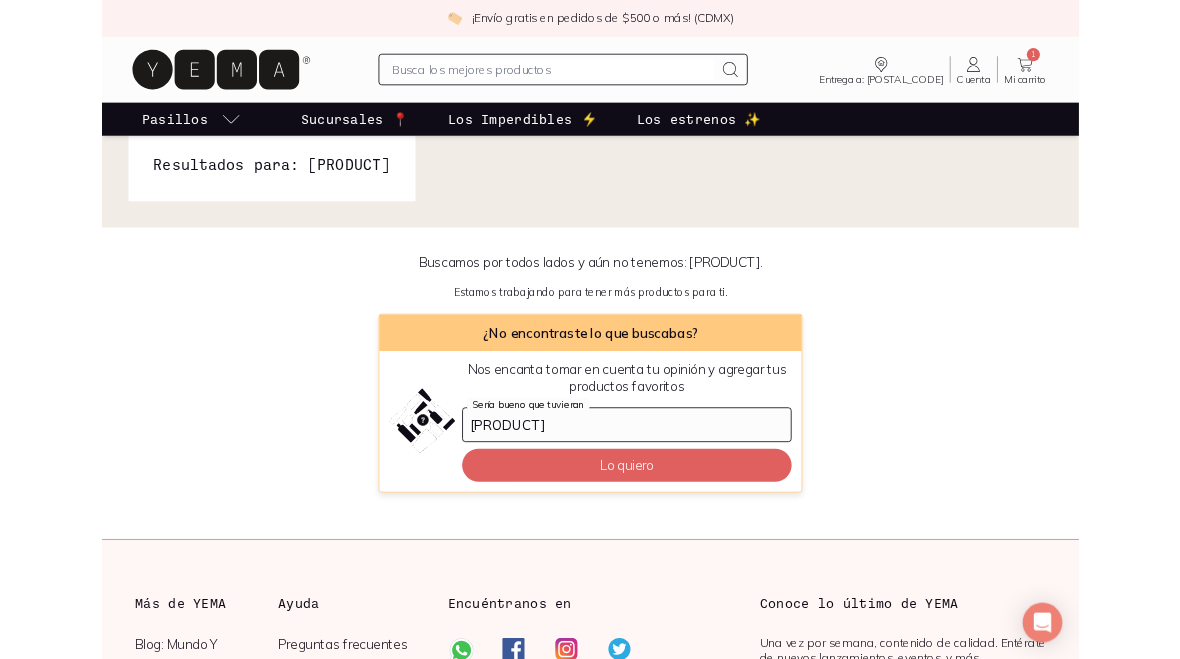 scroll, scrollTop: 0, scrollLeft: 0, axis: both 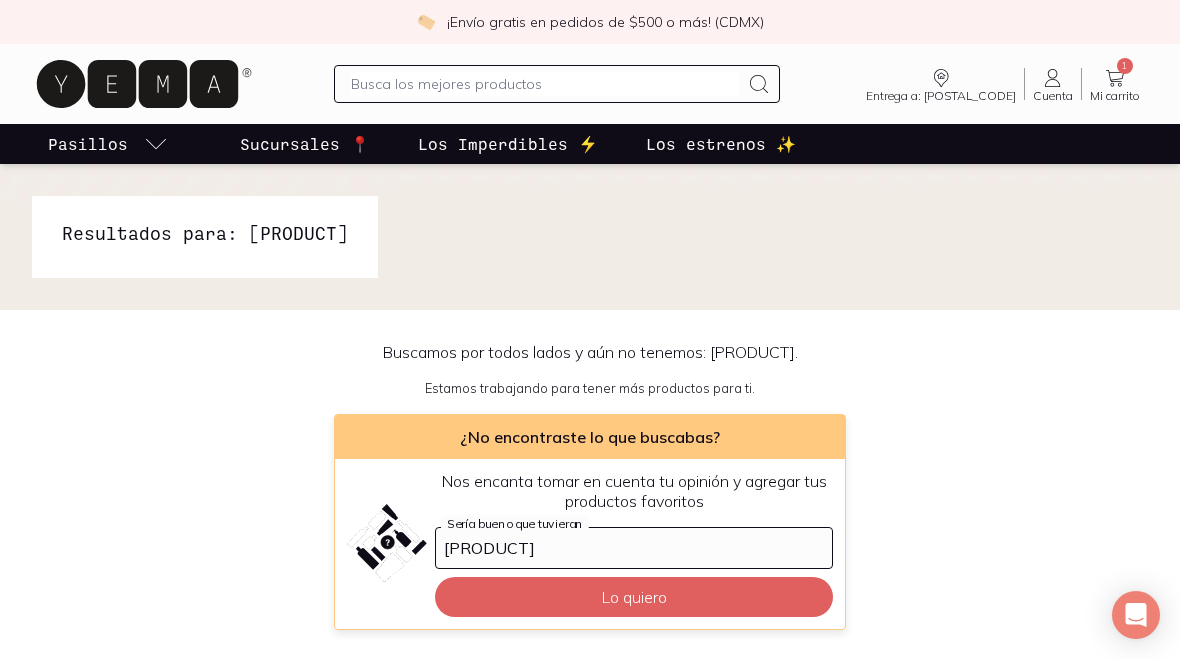 click at bounding box center [545, 84] 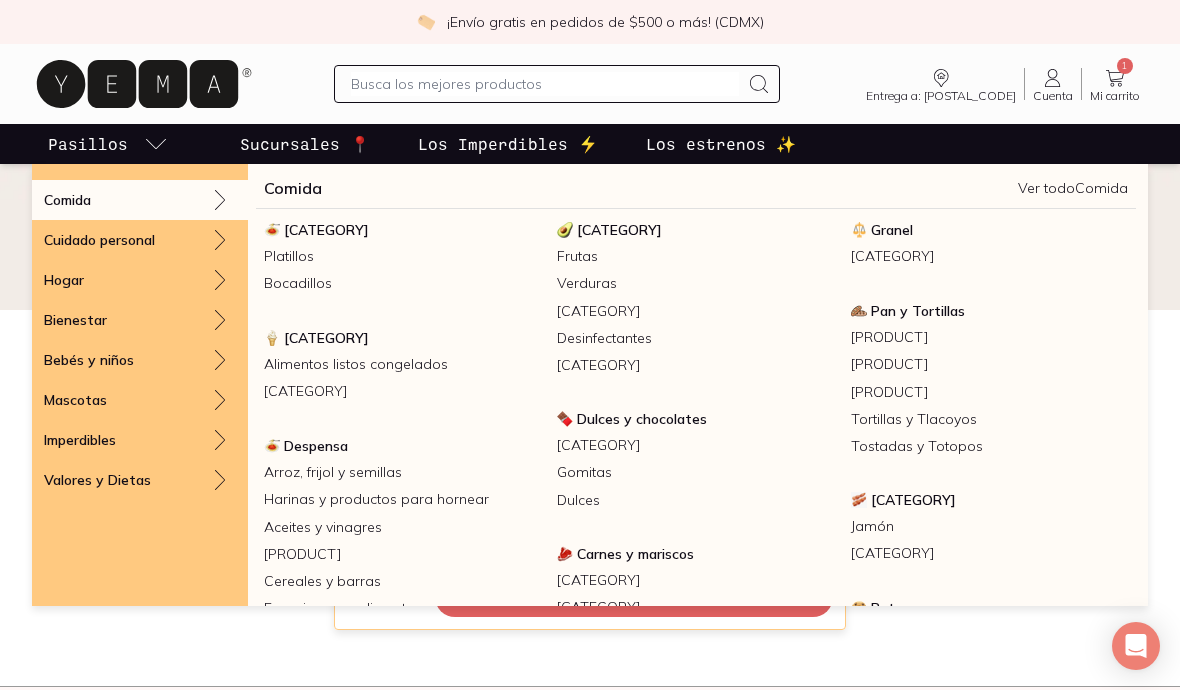click 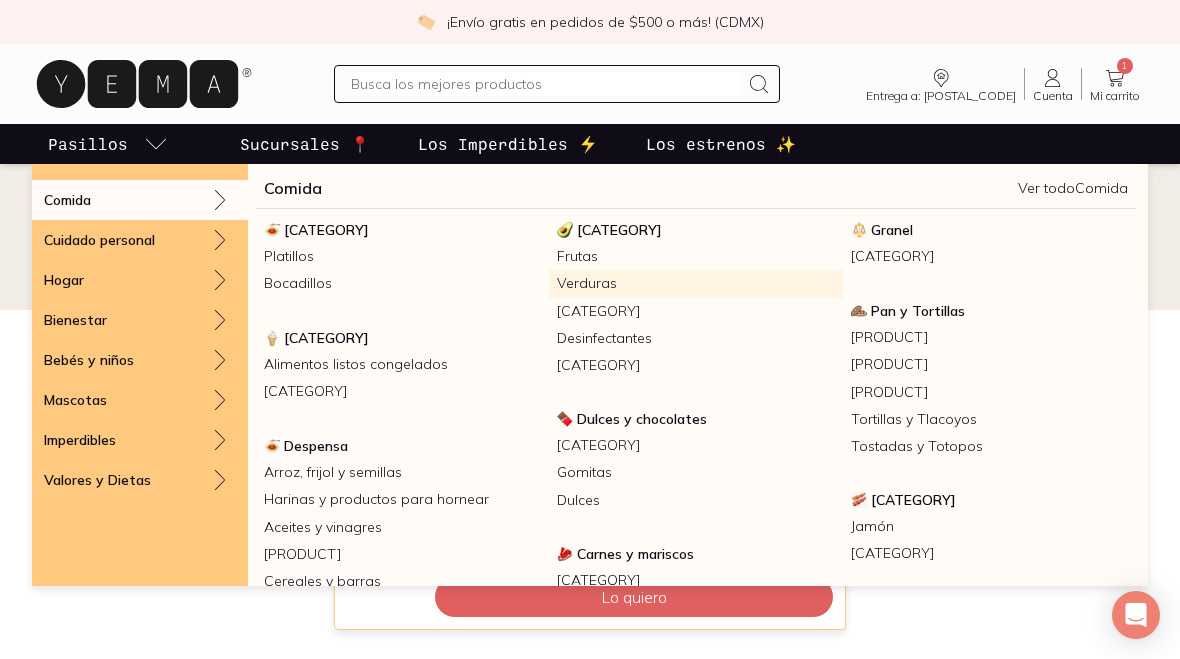 click on "Verduras" at bounding box center [695, 283] 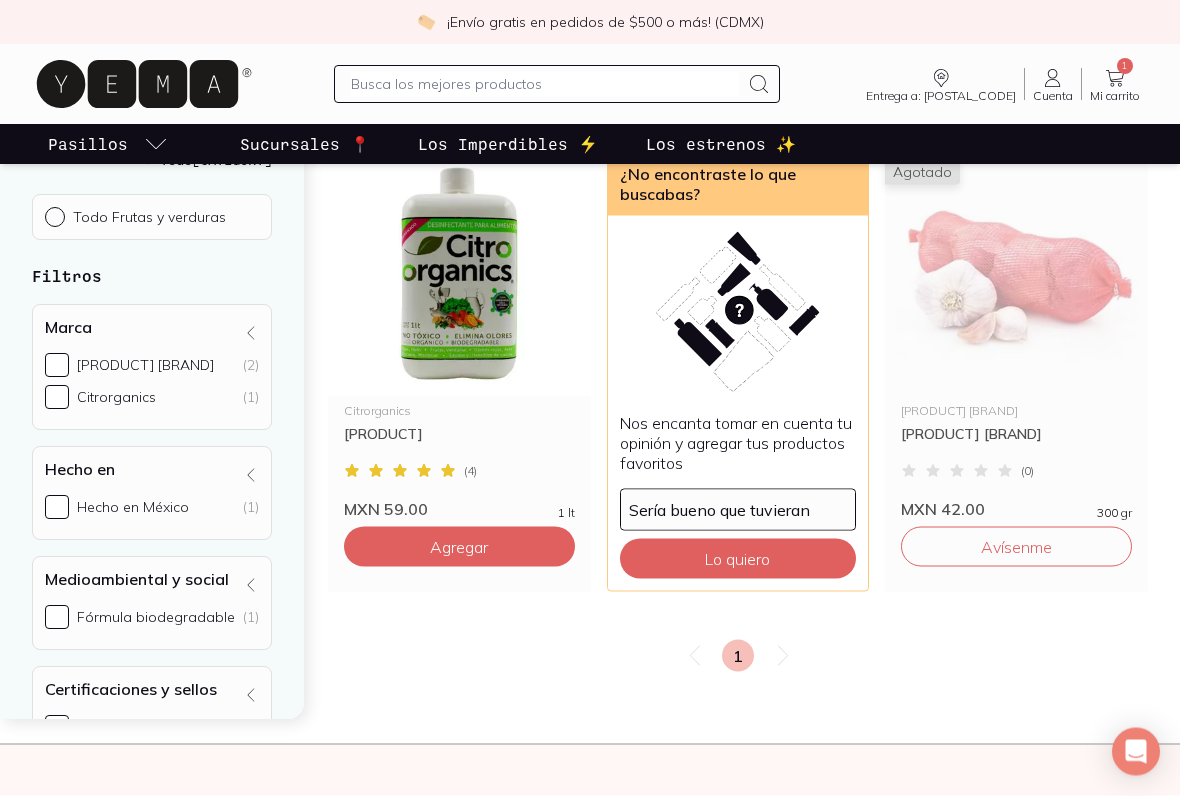 scroll, scrollTop: 282, scrollLeft: 0, axis: vertical 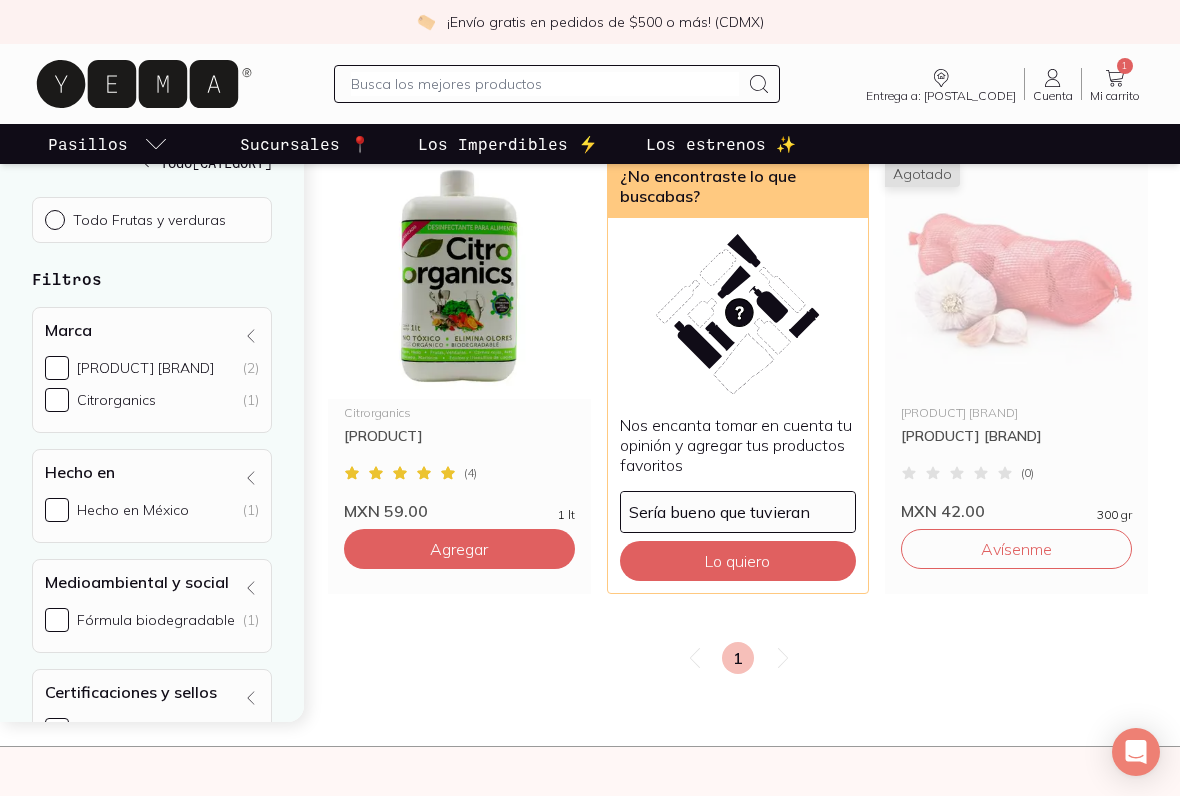 click on "Agregar" at bounding box center [459, 549] 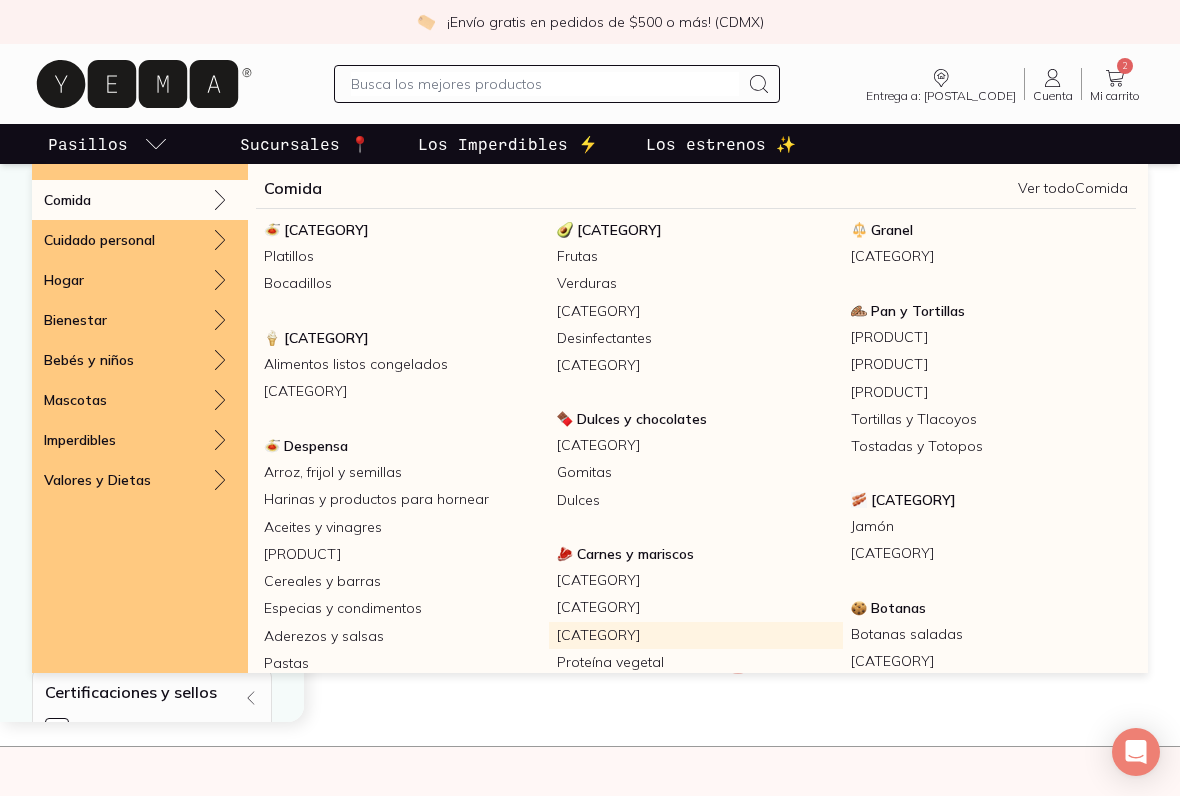 click on "[CATEGORY]" at bounding box center [695, 635] 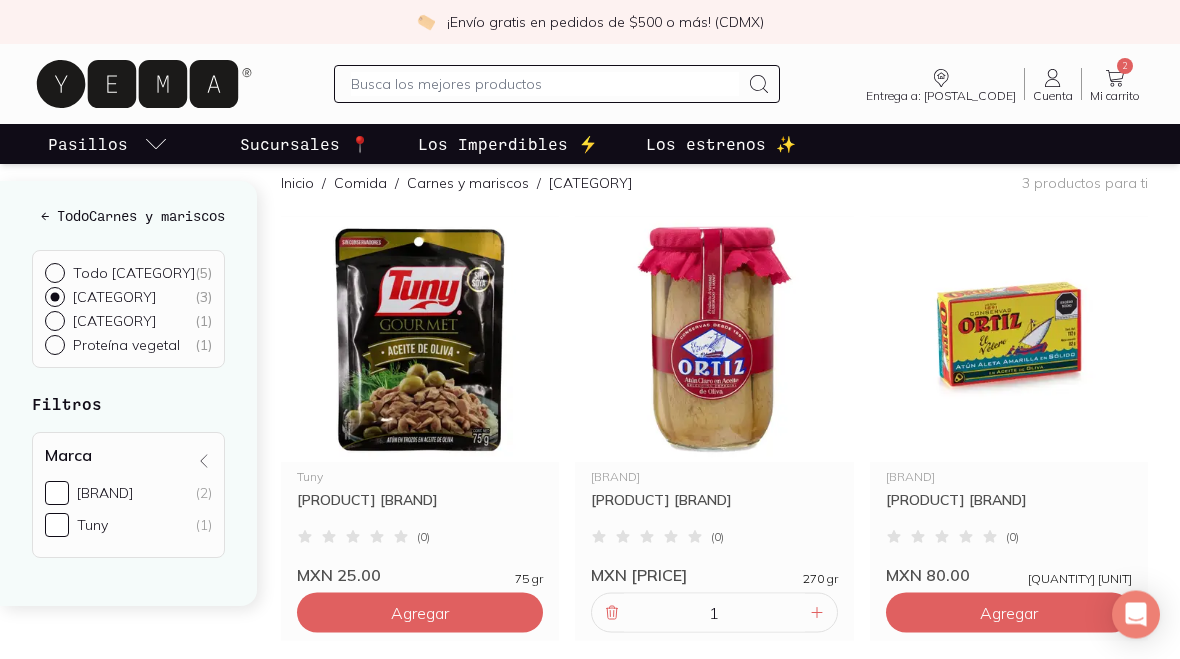 scroll, scrollTop: 0, scrollLeft: 0, axis: both 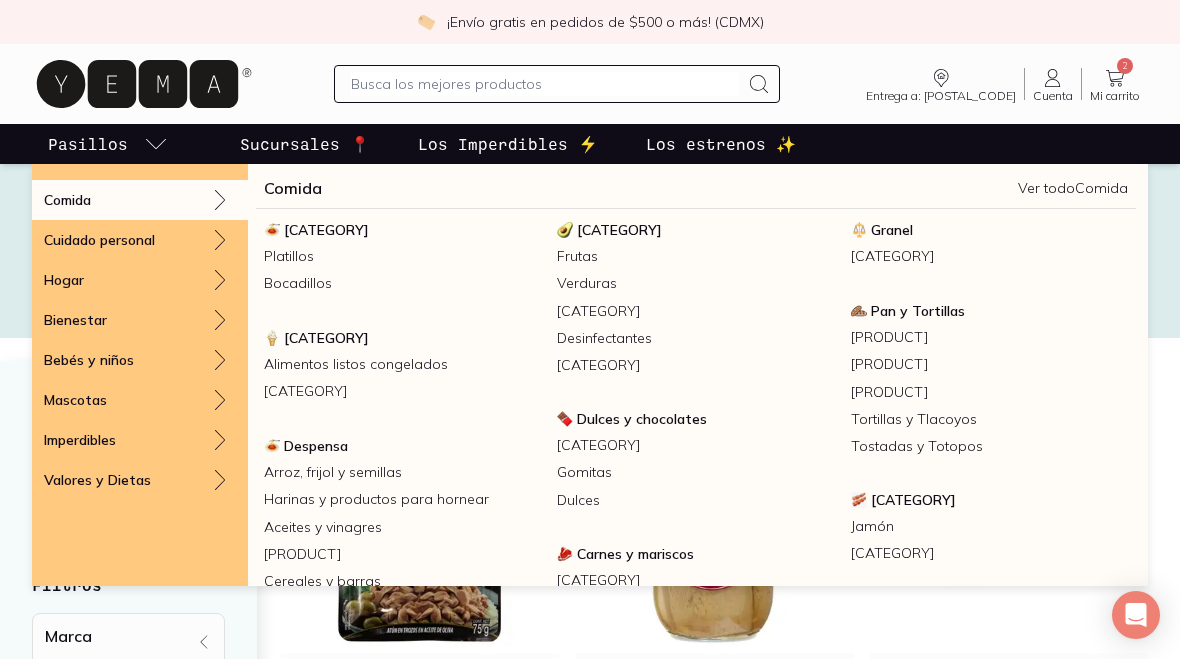 click on "[CATEGORY]" at bounding box center [695, 311] 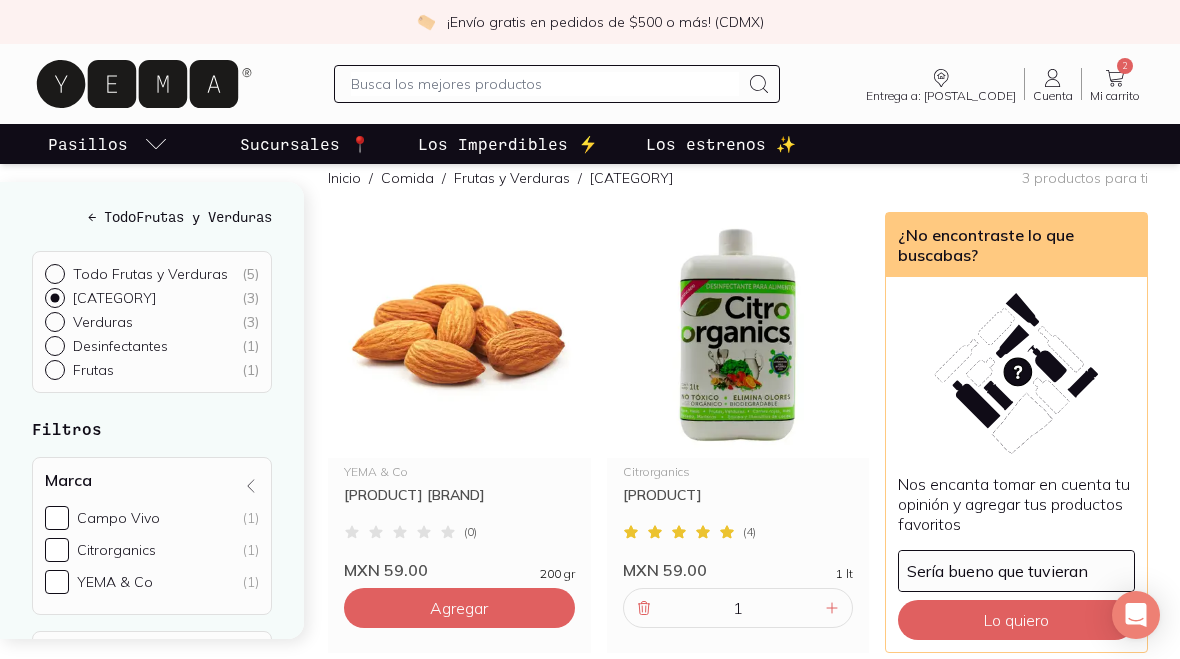 scroll, scrollTop: 0, scrollLeft: 0, axis: both 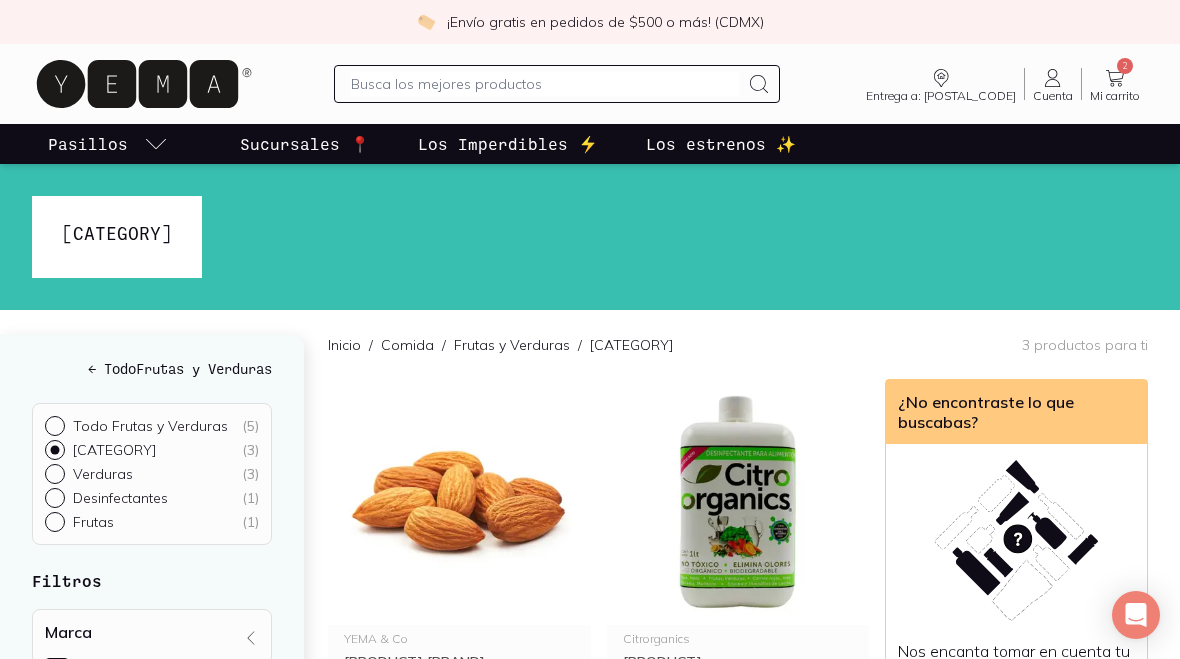click on "Verduras" at bounding box center (103, 474) 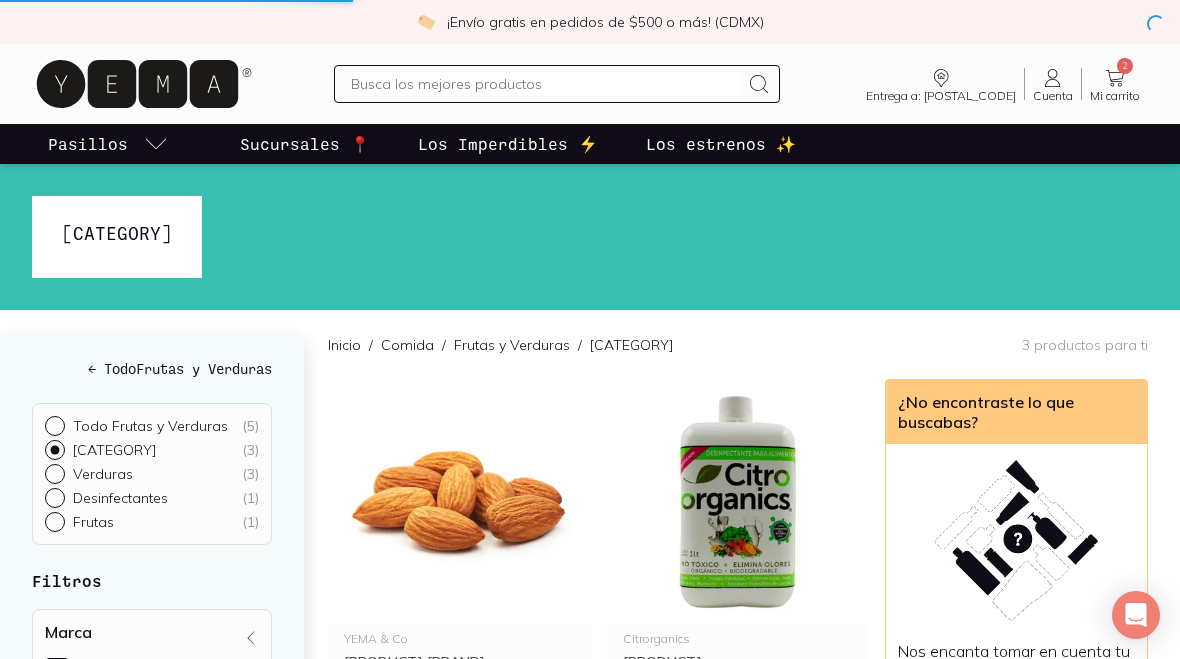 click on "[CATEGORY] ( [NUMBER] )" at bounding box center [53, 472] 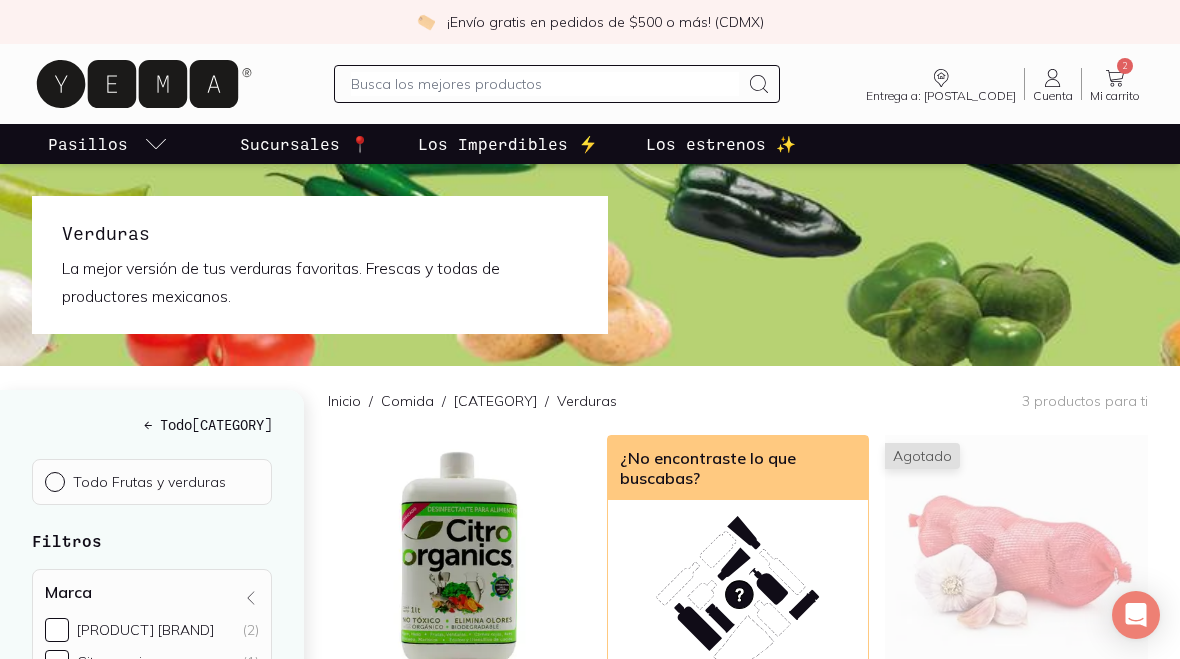click at bounding box center (59, 482) 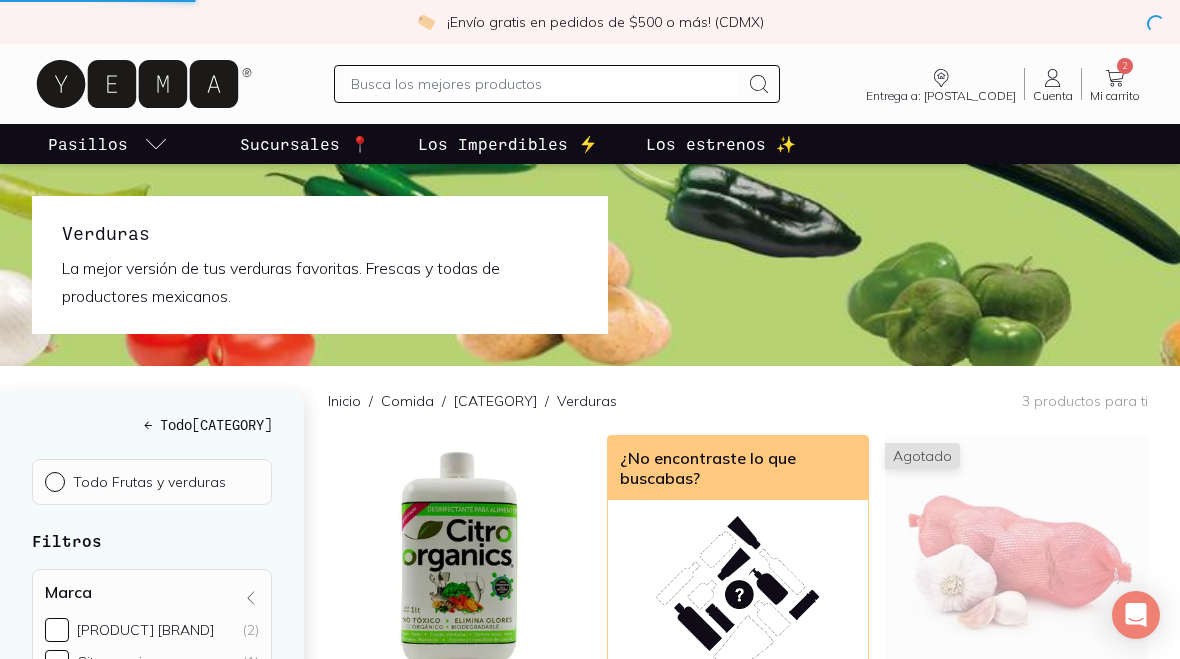 click on "Todo Frutas y verduras" at bounding box center (53, 480) 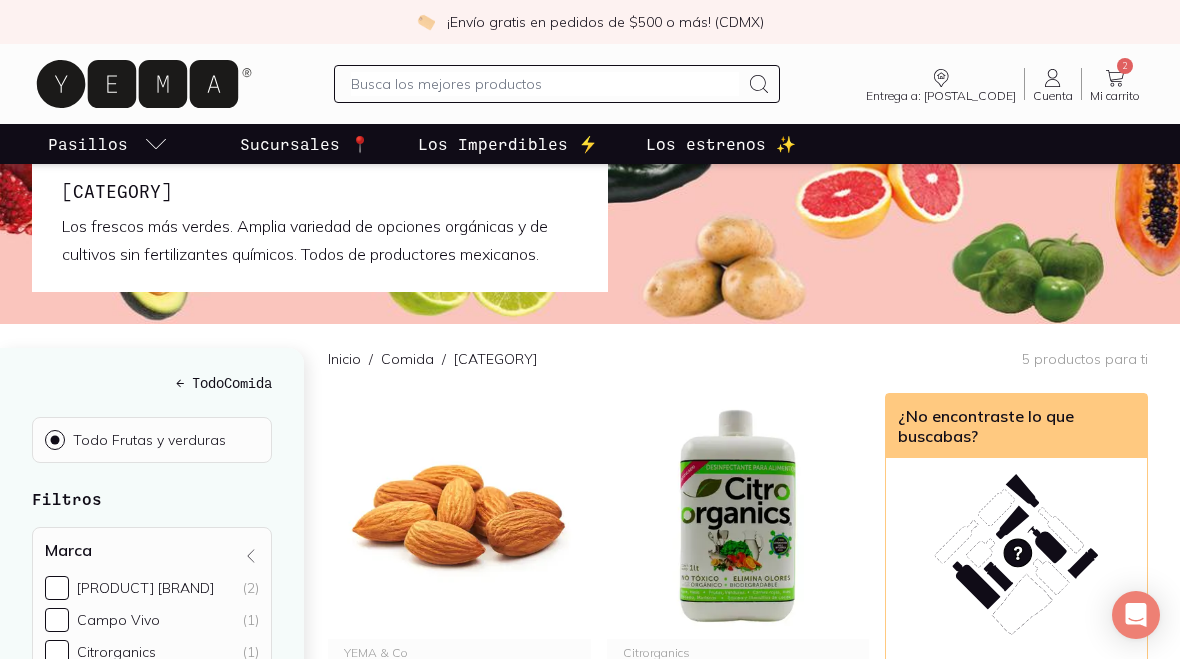 scroll, scrollTop: 0, scrollLeft: 0, axis: both 